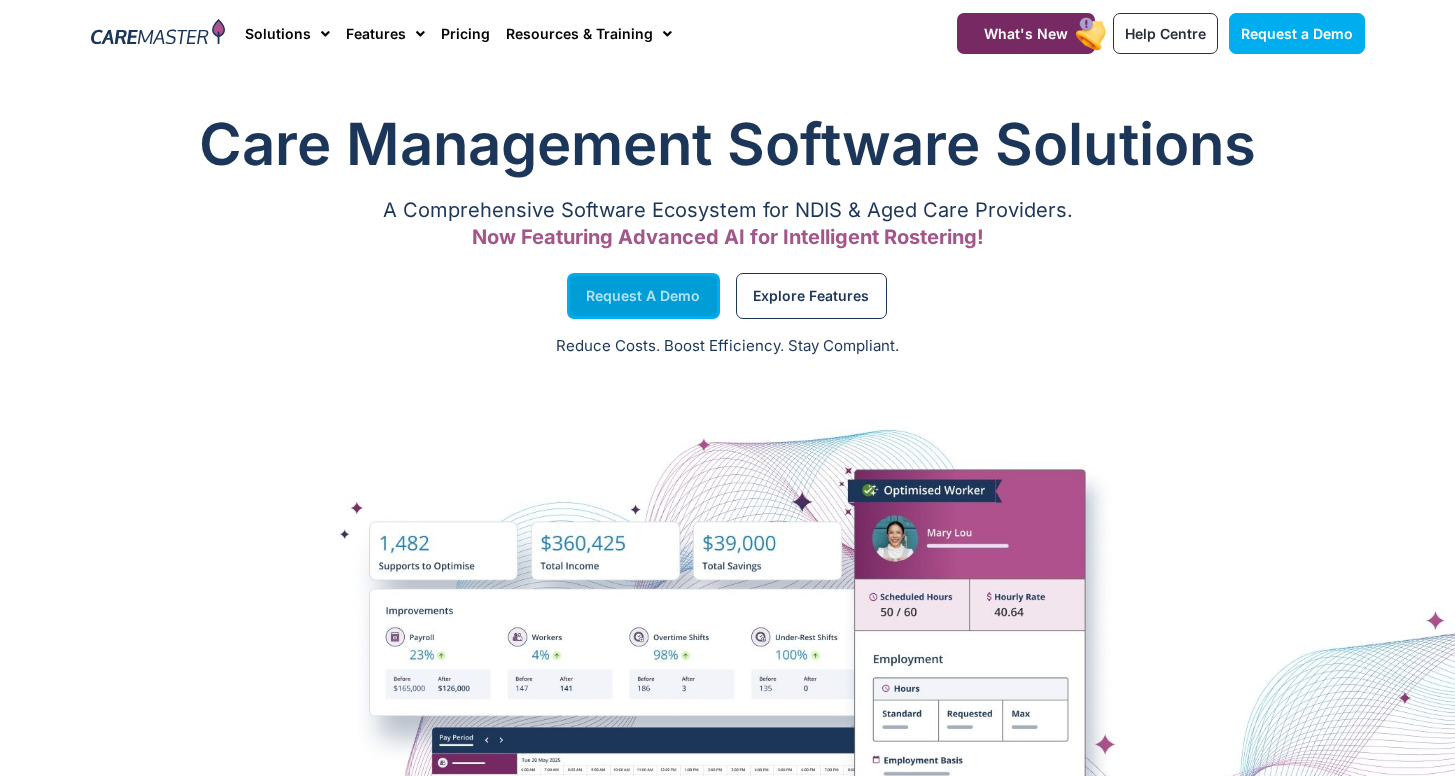 scroll, scrollTop: 0, scrollLeft: 0, axis: both 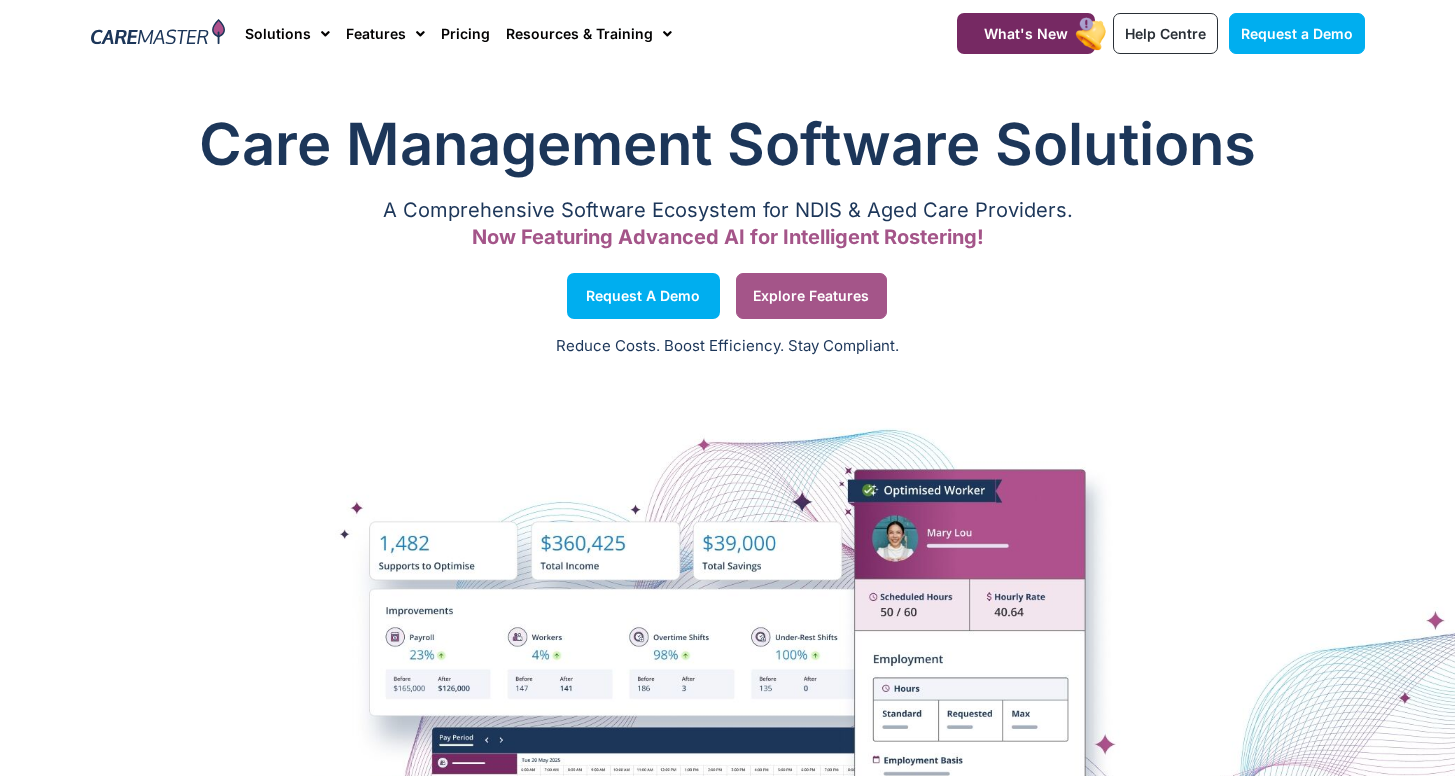 click on "Explore Features" at bounding box center [811, 296] 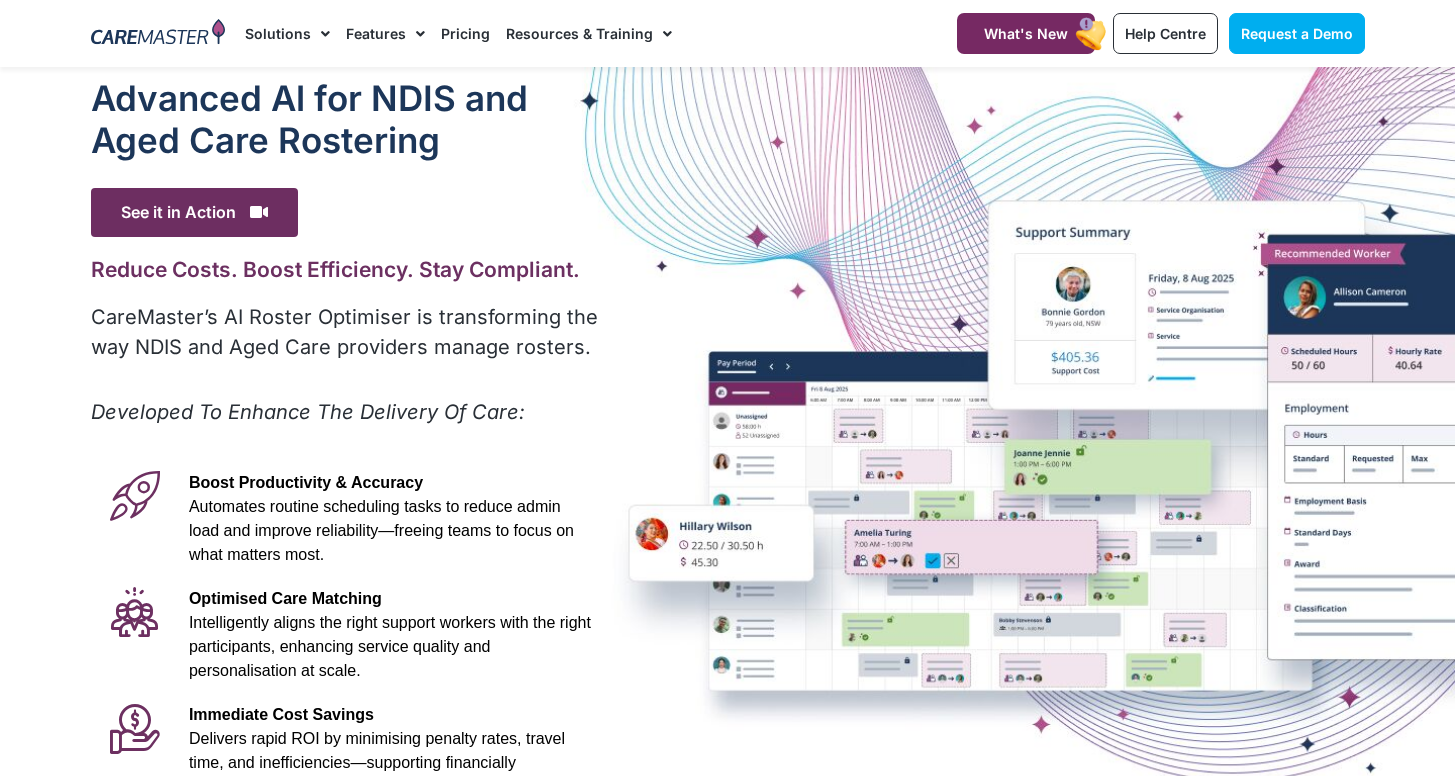 scroll, scrollTop: 0, scrollLeft: 0, axis: both 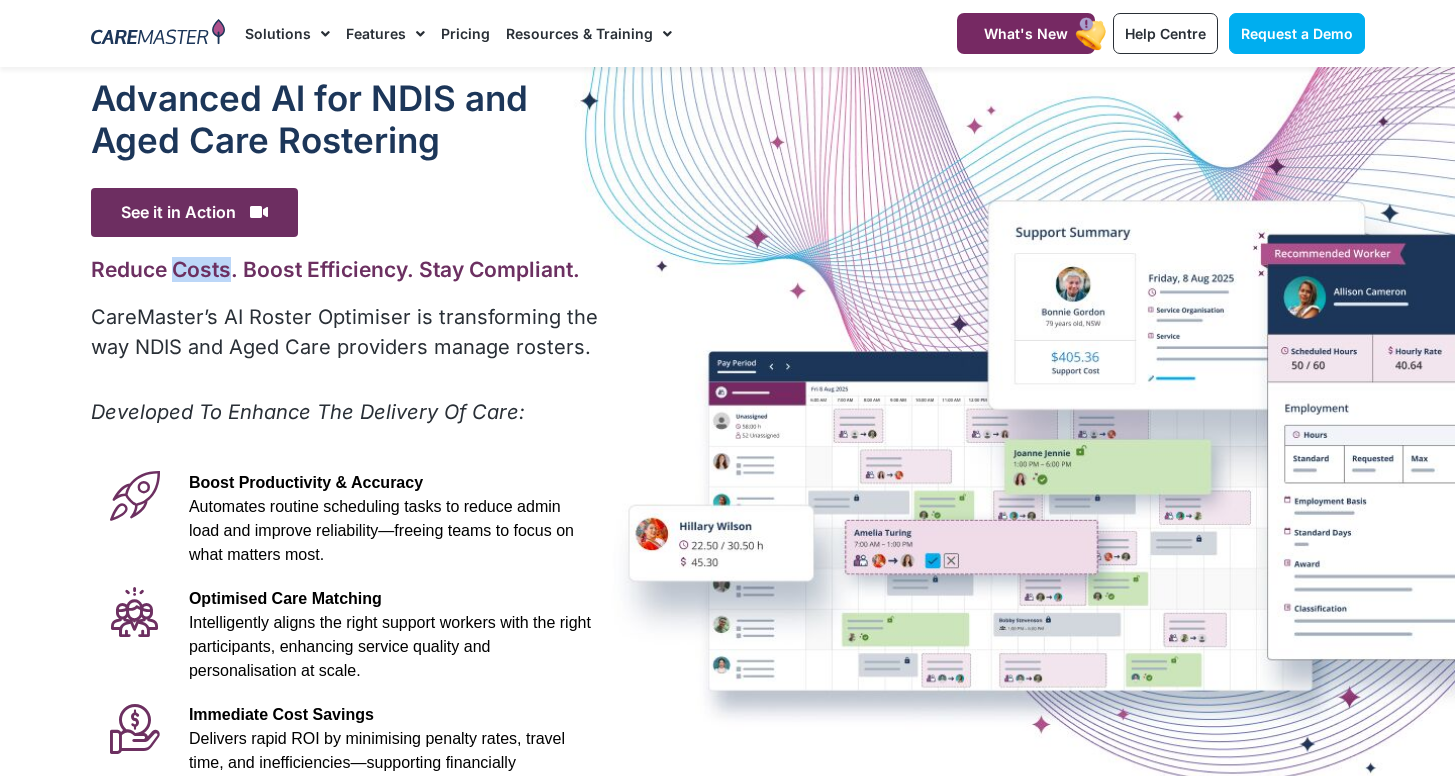click on "Reduce Costs. Boost Efficiency. Stay Compliant." at bounding box center (346, 269) 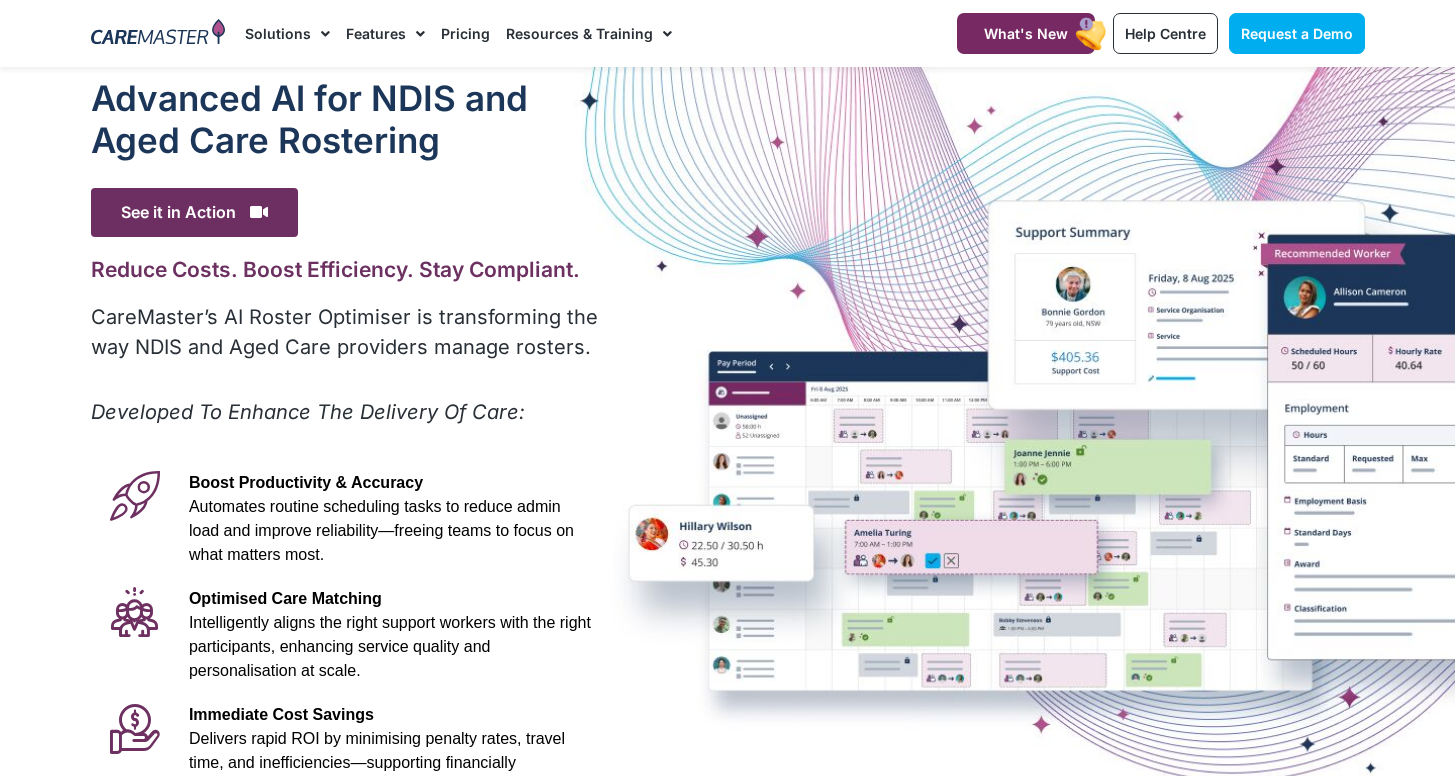 click on "CareMaster’s AI Roster Optimiser is transforming the way NDIS and Aged Care providers manage rosters." at bounding box center [346, 332] 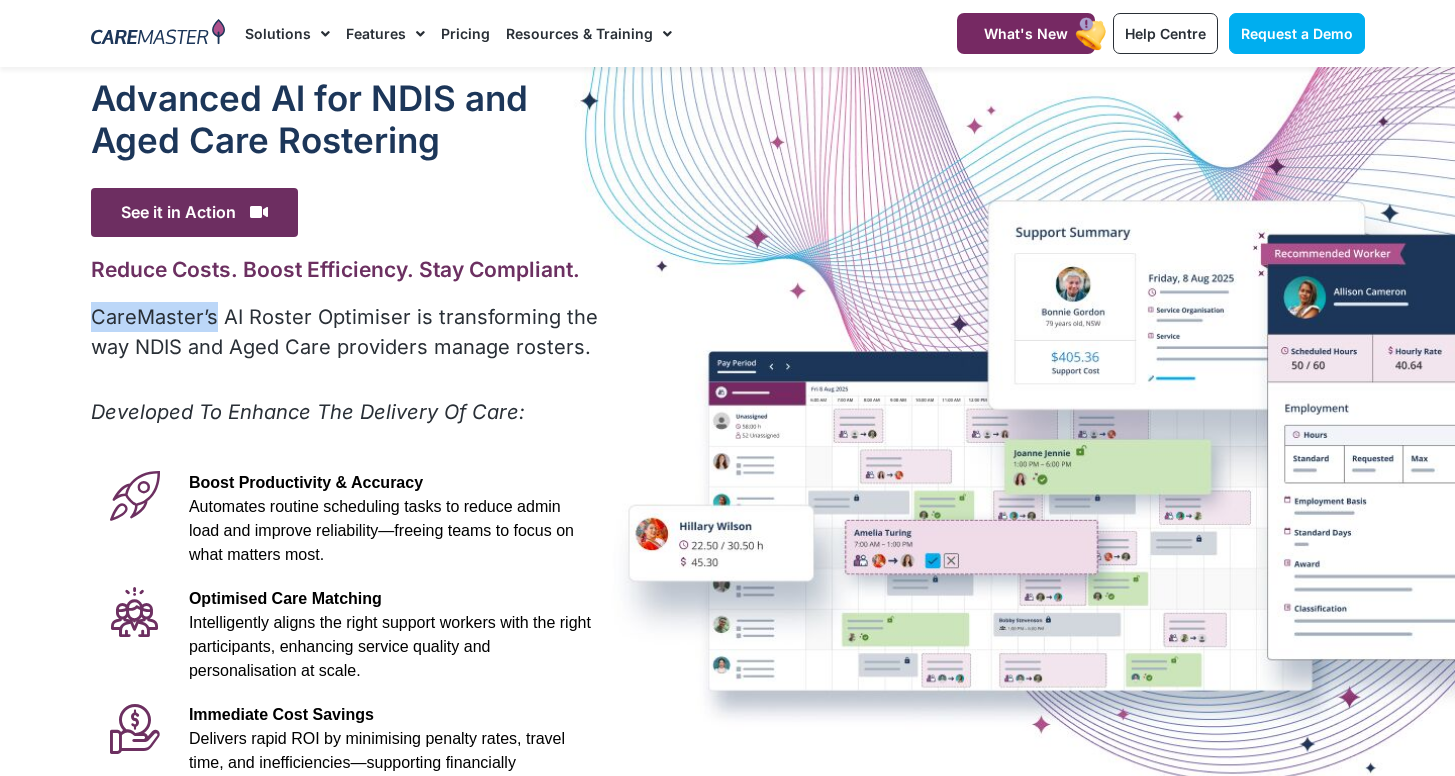 click on "CareMaster’s AI Roster Optimiser is transforming the way NDIS and Aged Care providers manage rosters." at bounding box center (346, 332) 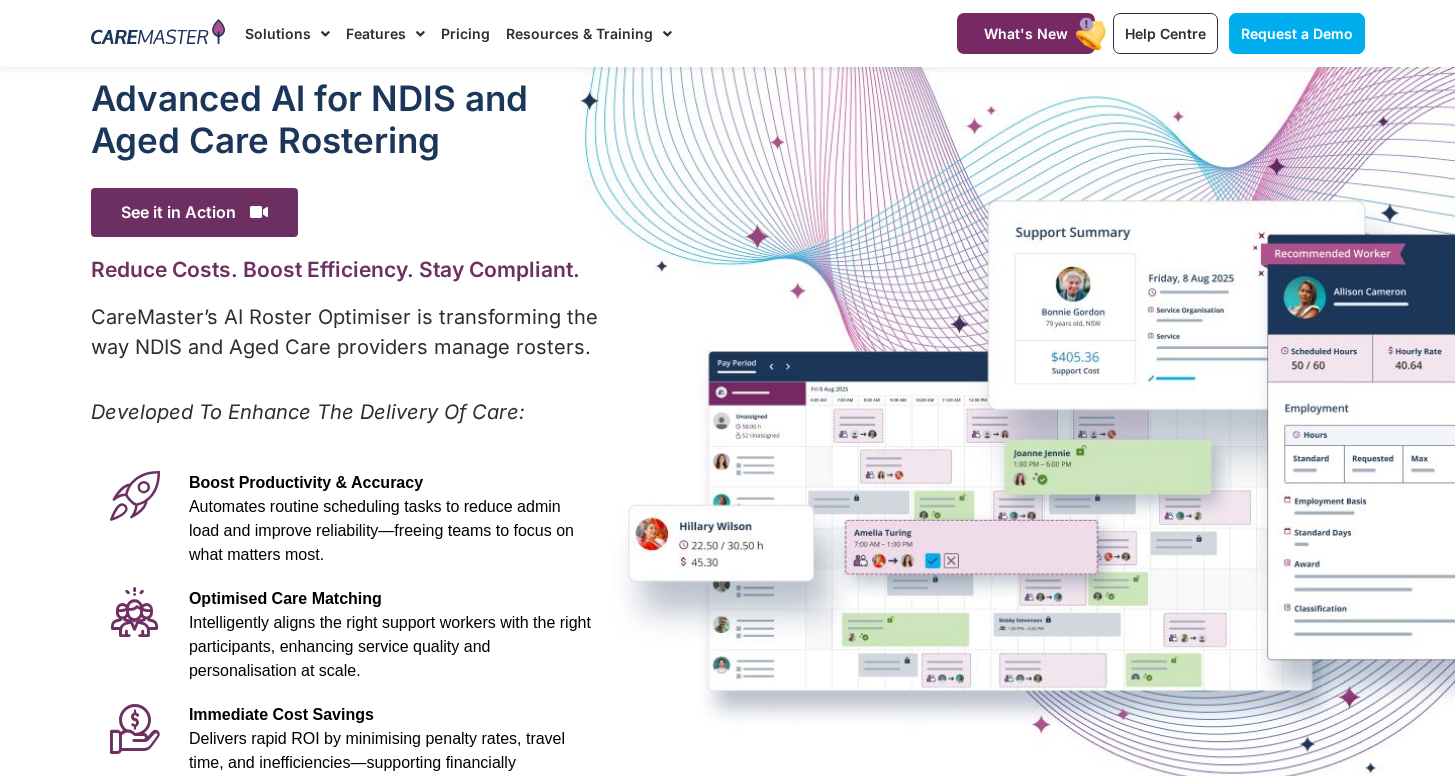 click on "CareMaster’s AI Roster Optimiser is transforming the way NDIS and Aged Care providers manage rosters." at bounding box center (346, 332) 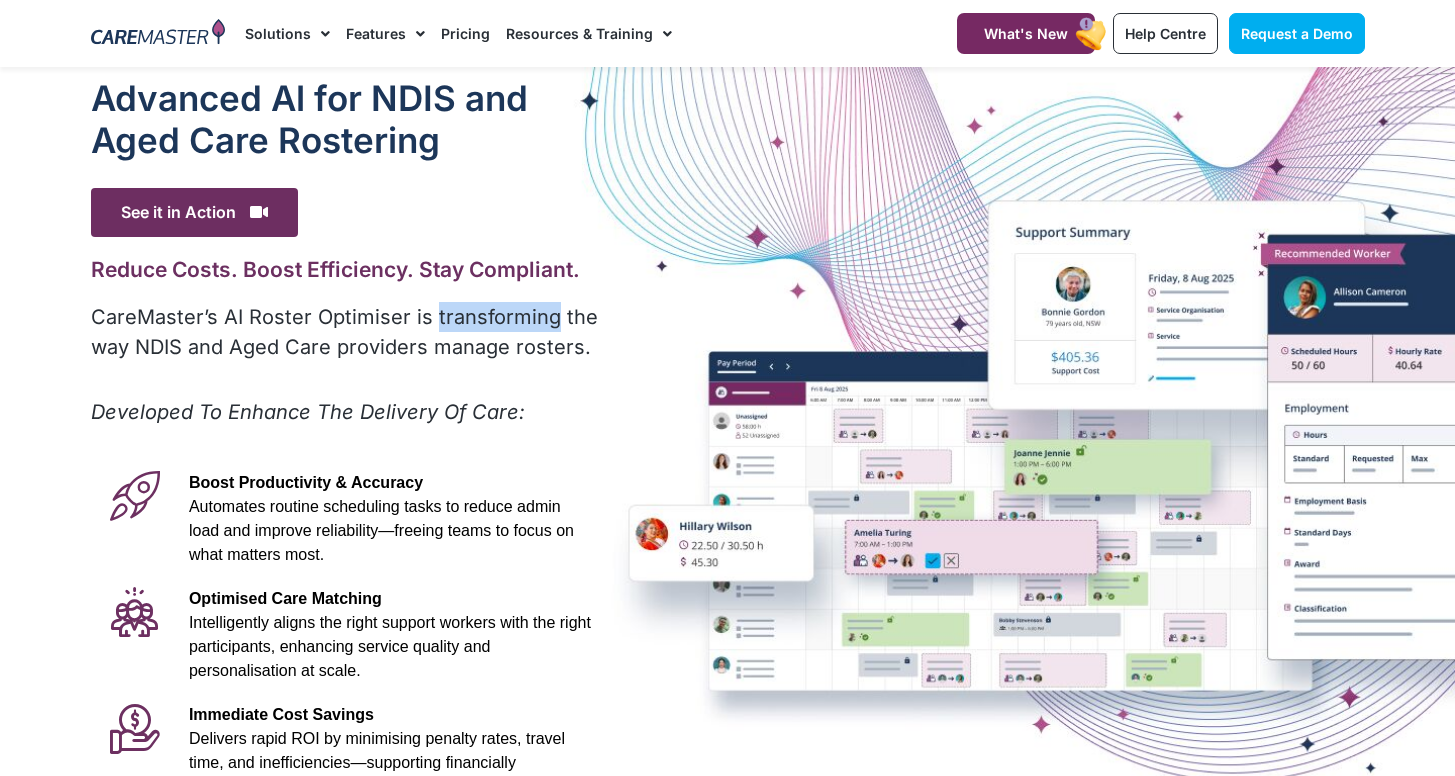 click on "CareMaster’s AI Roster Optimiser is transforming the way NDIS and Aged Care providers manage rosters." at bounding box center [346, 332] 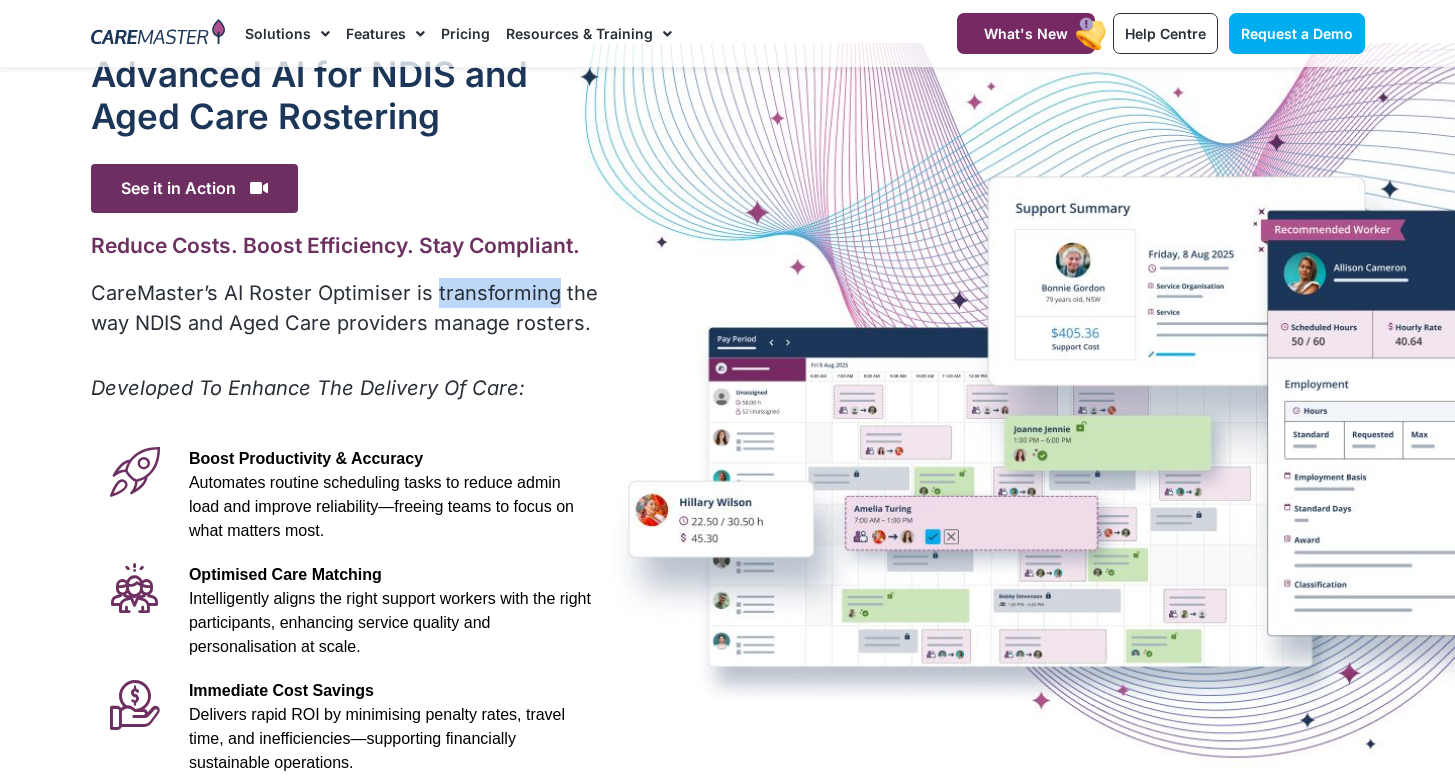 scroll, scrollTop: 0, scrollLeft: 0, axis: both 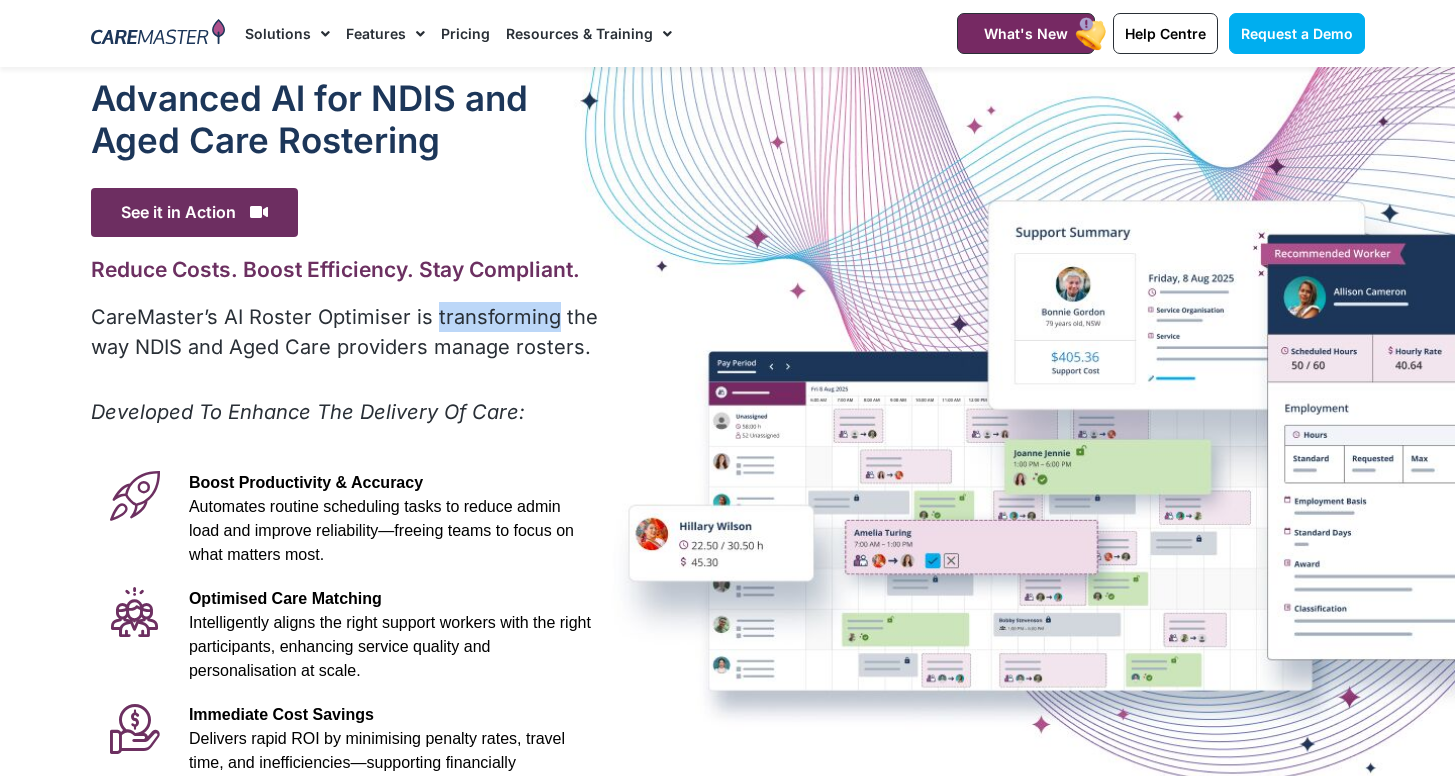 click on "Features" 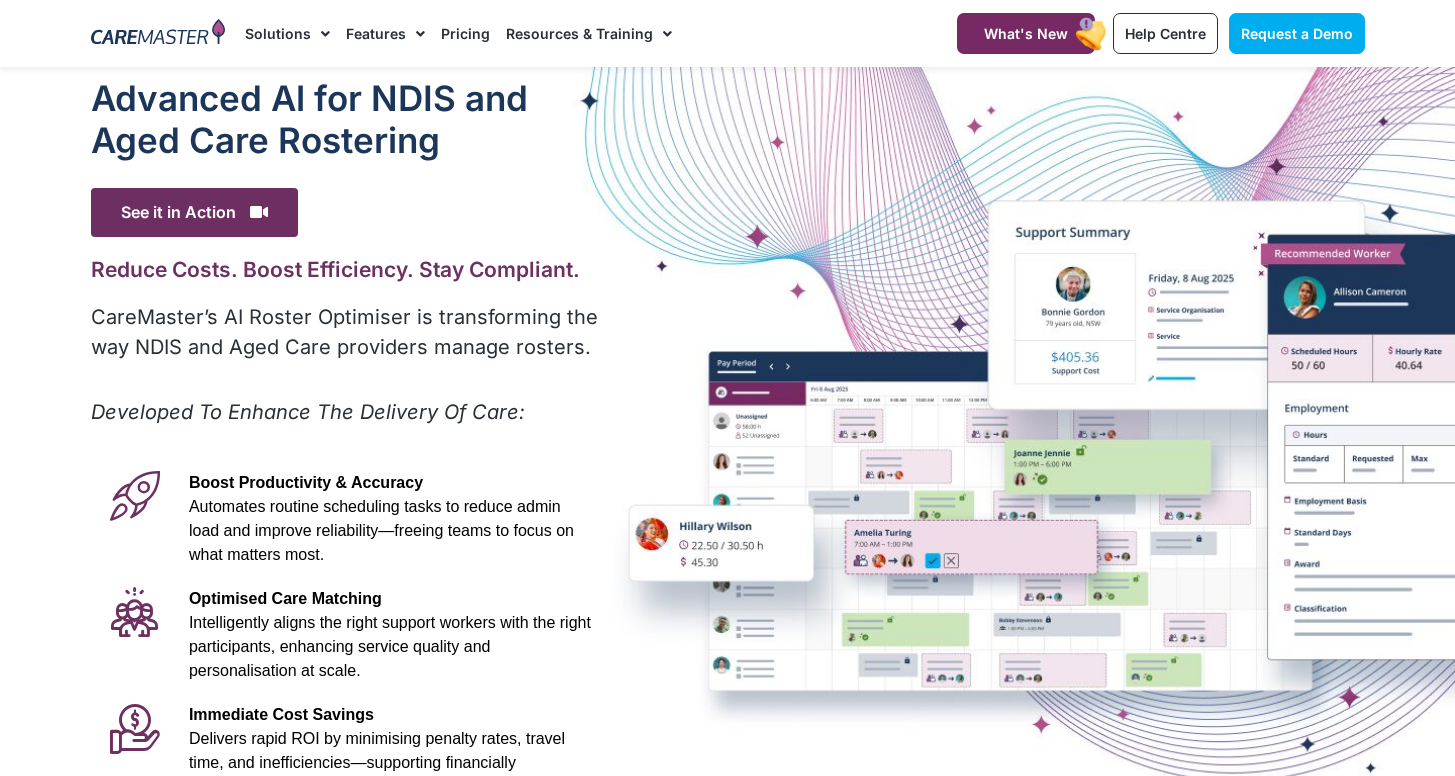 click on "Advanced Al for NDIS and Aged Care Rostering" at bounding box center (346, 119) 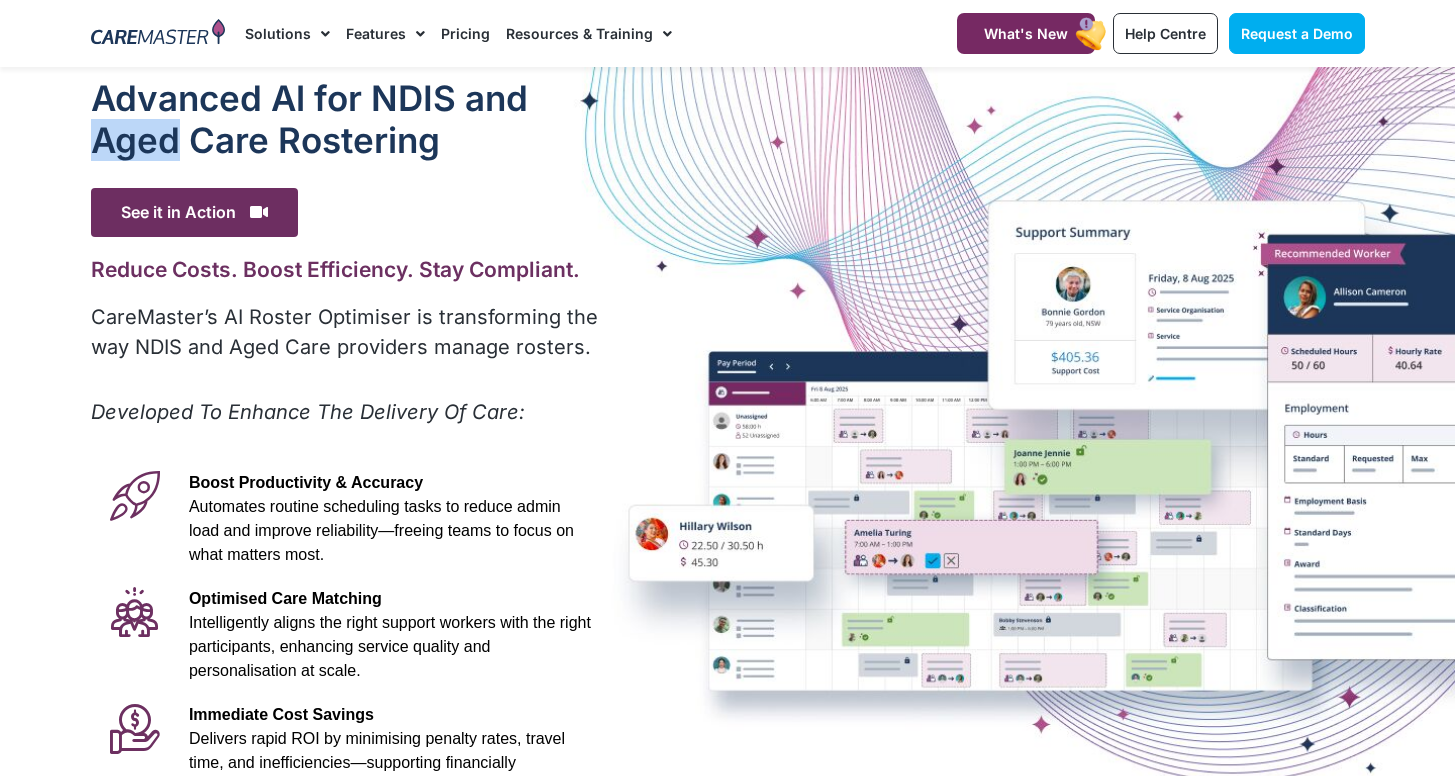 click on "Advanced Al for NDIS and Aged Care Rostering" at bounding box center [346, 119] 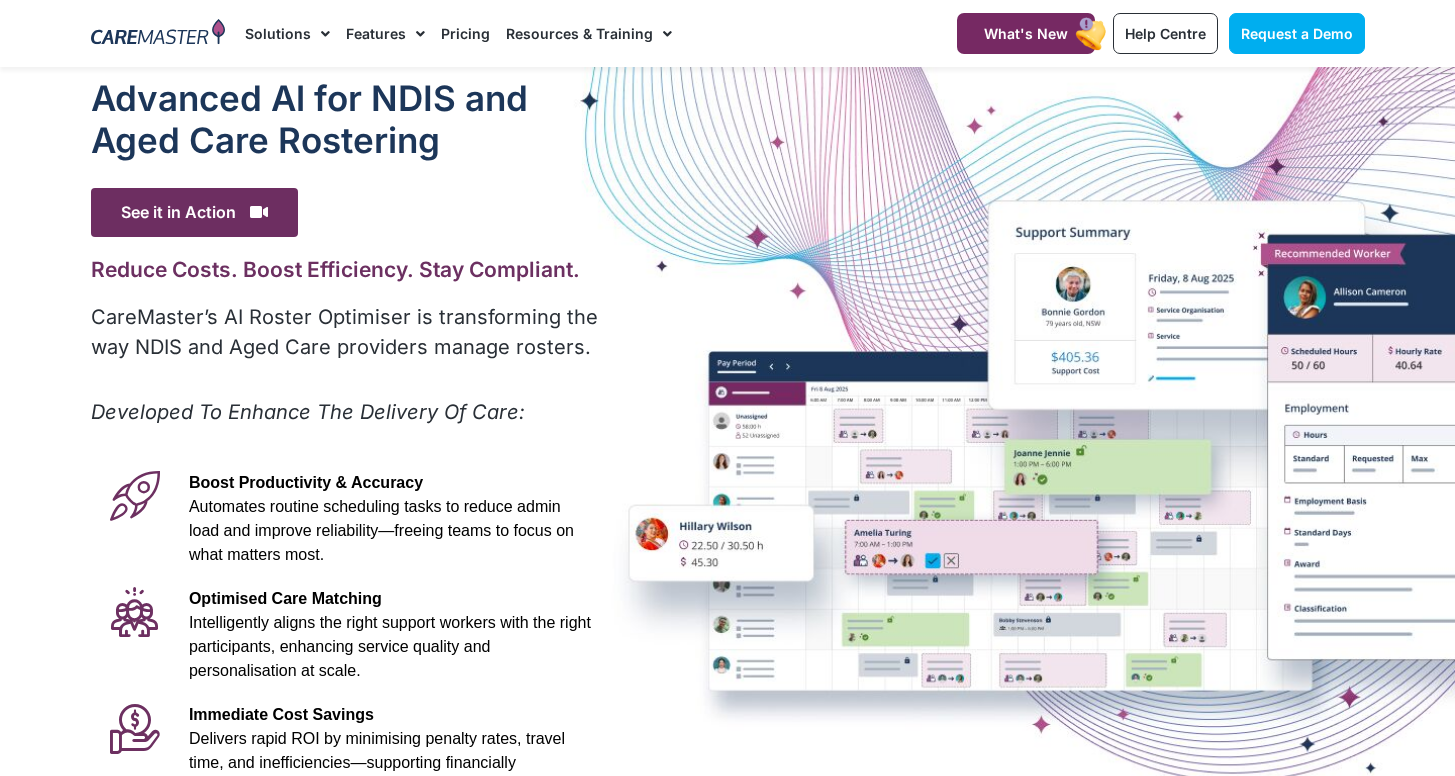 click on "Advanced Al for NDIS and Aged Care Rostering" at bounding box center [346, 119] 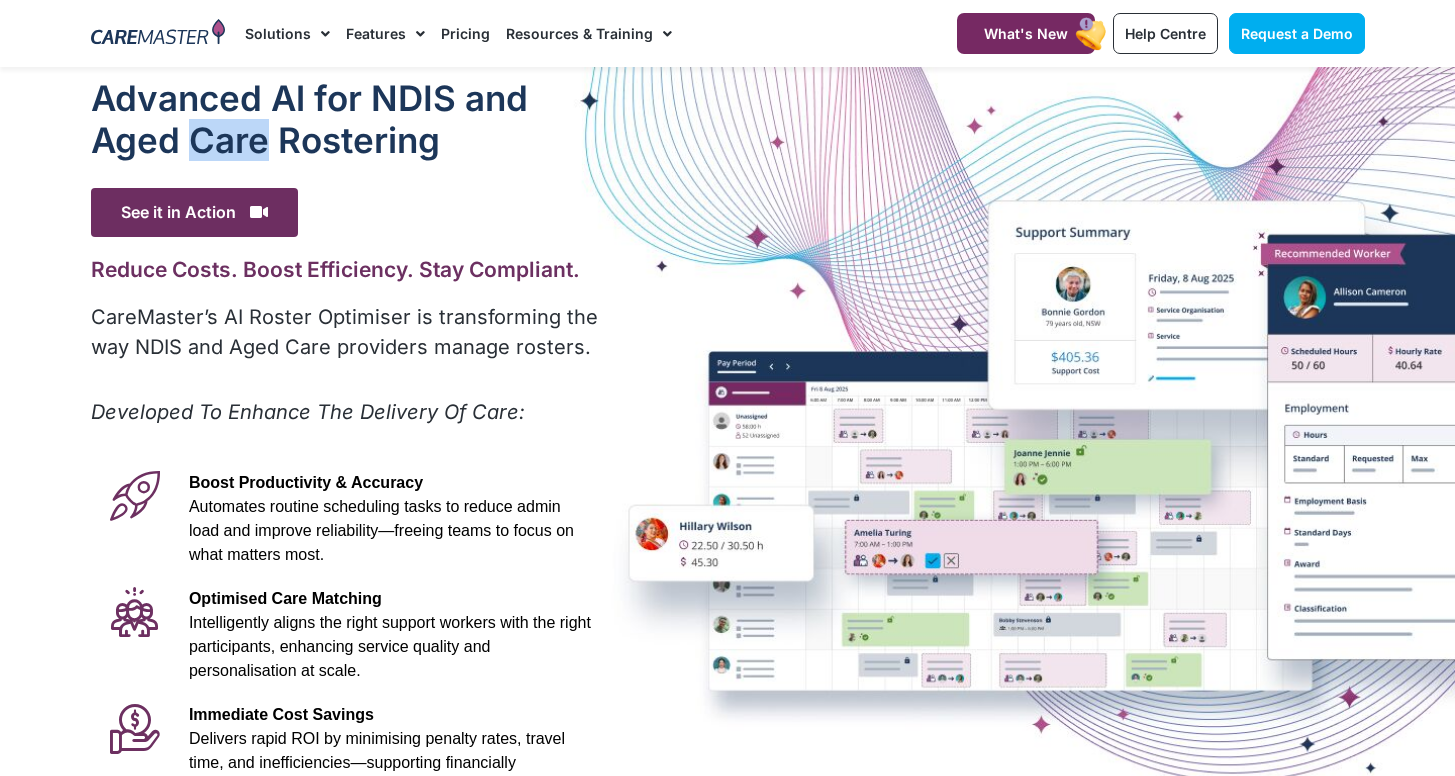 click on "Advanced Al for NDIS and Aged Care Rostering" at bounding box center (346, 119) 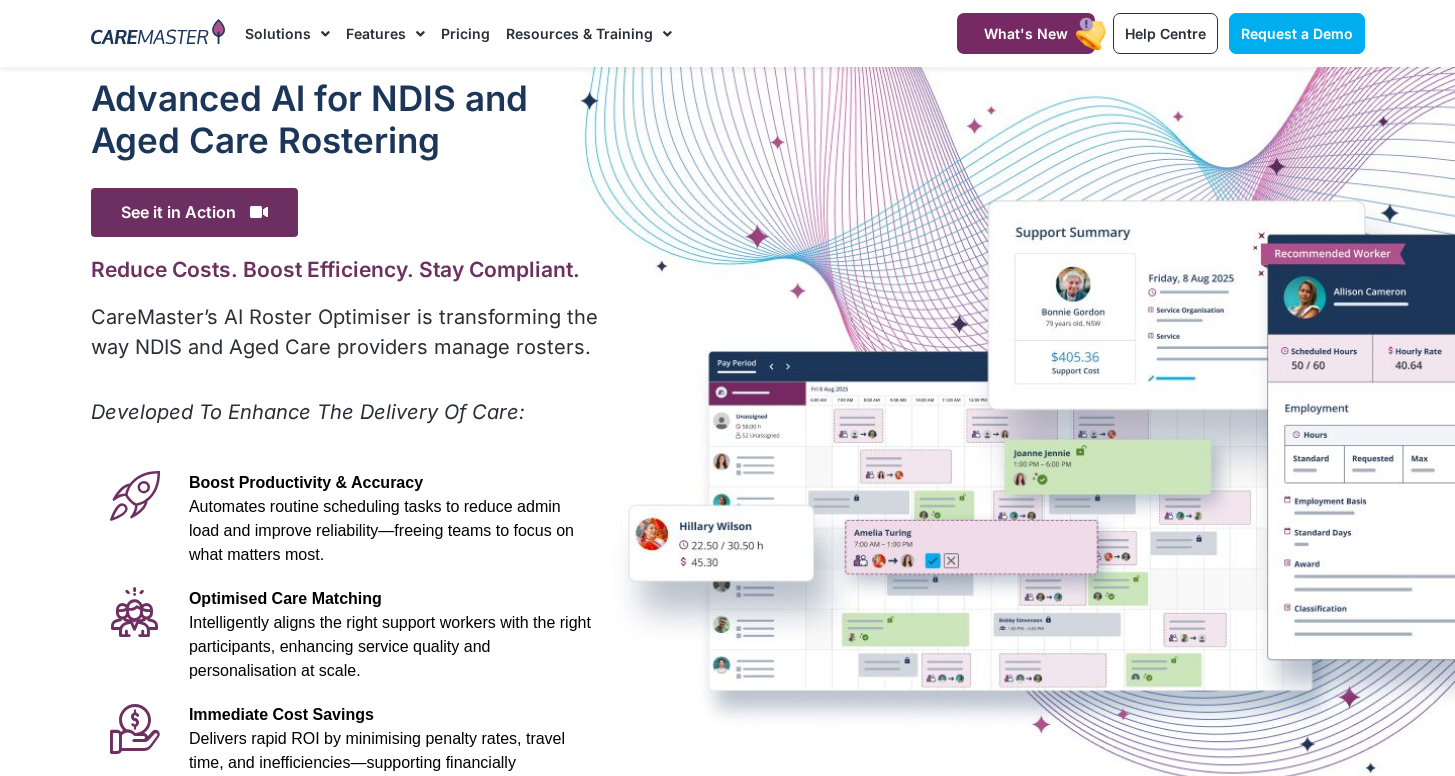 click on "Advanced Al for NDIS and Aged Care Rostering" at bounding box center (346, 119) 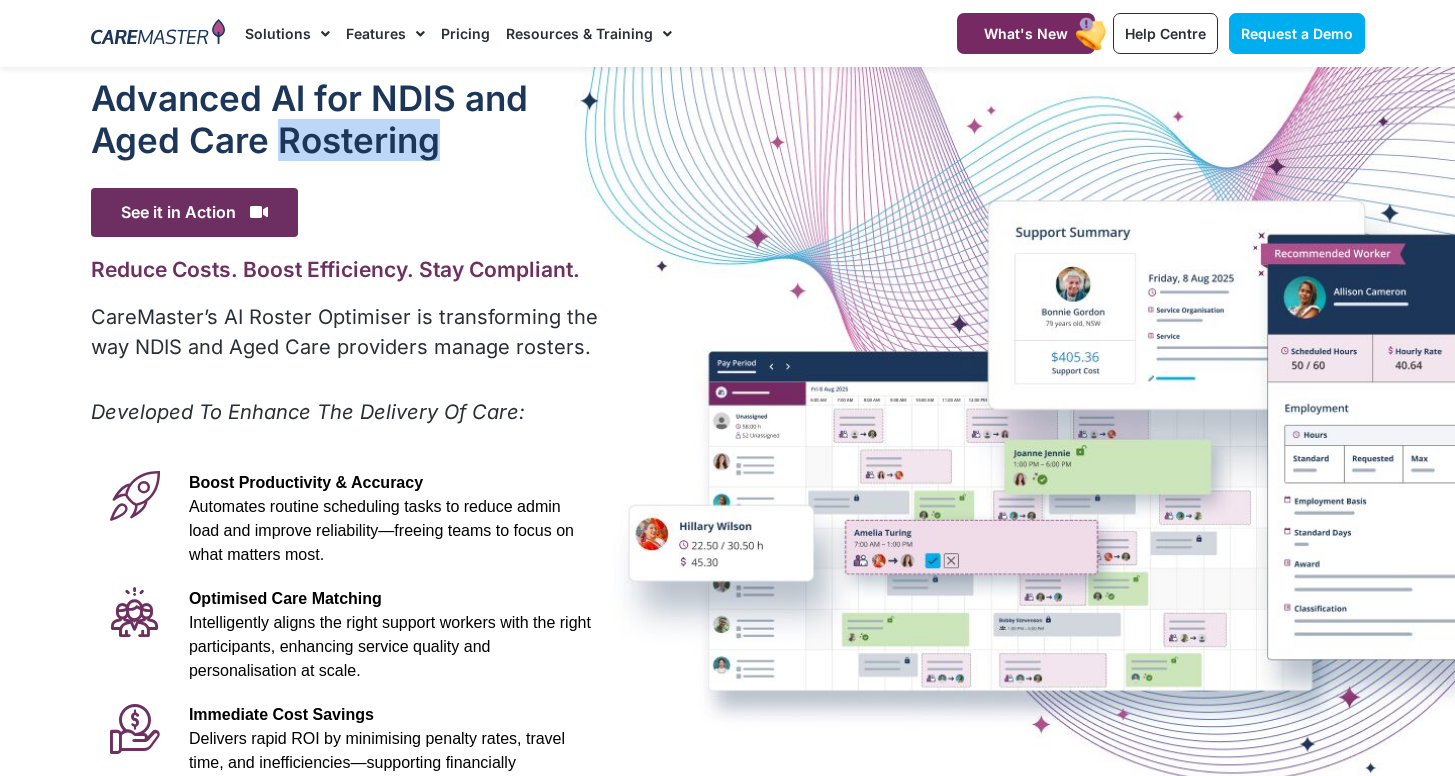 click on "Advanced Al for NDIS and Aged Care Rostering" at bounding box center (346, 119) 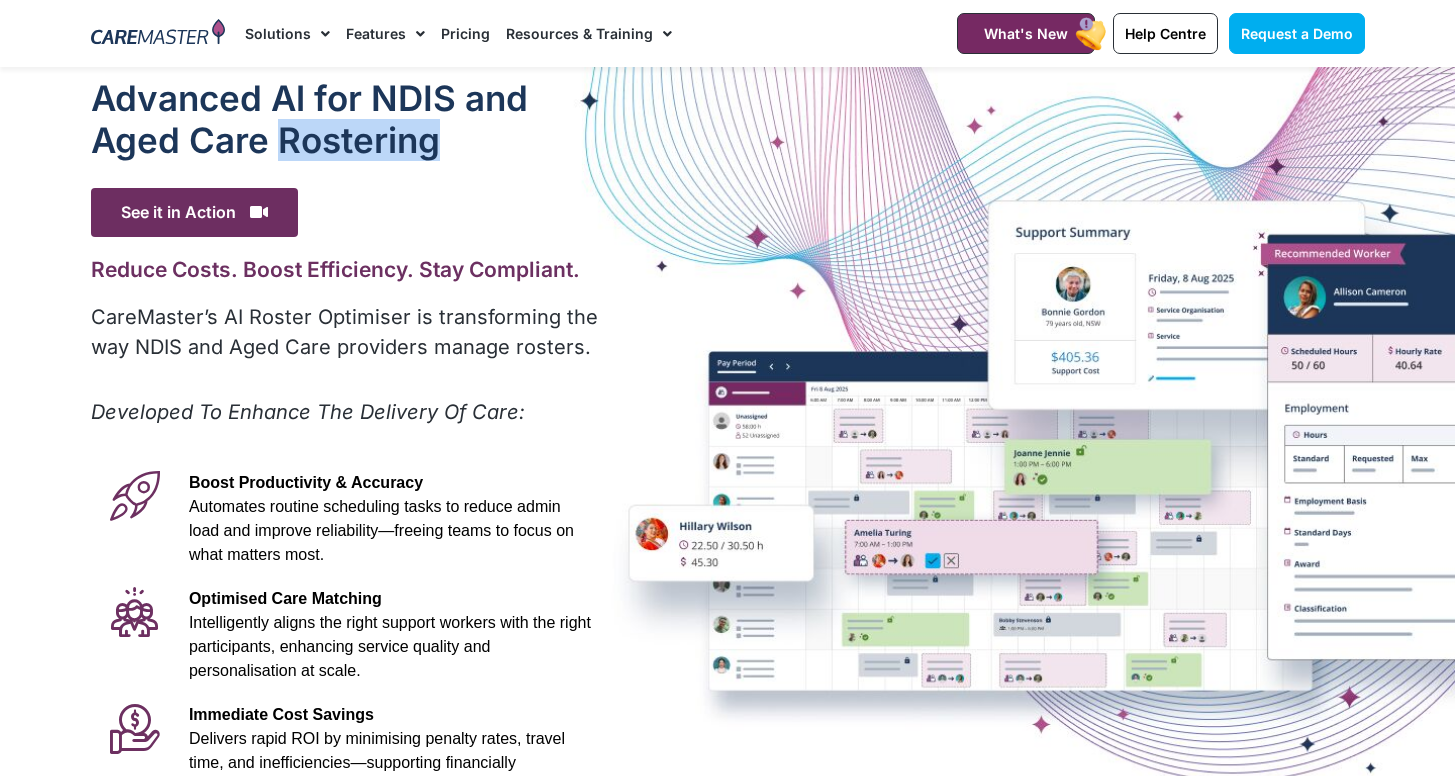 click at bounding box center (158, 34) 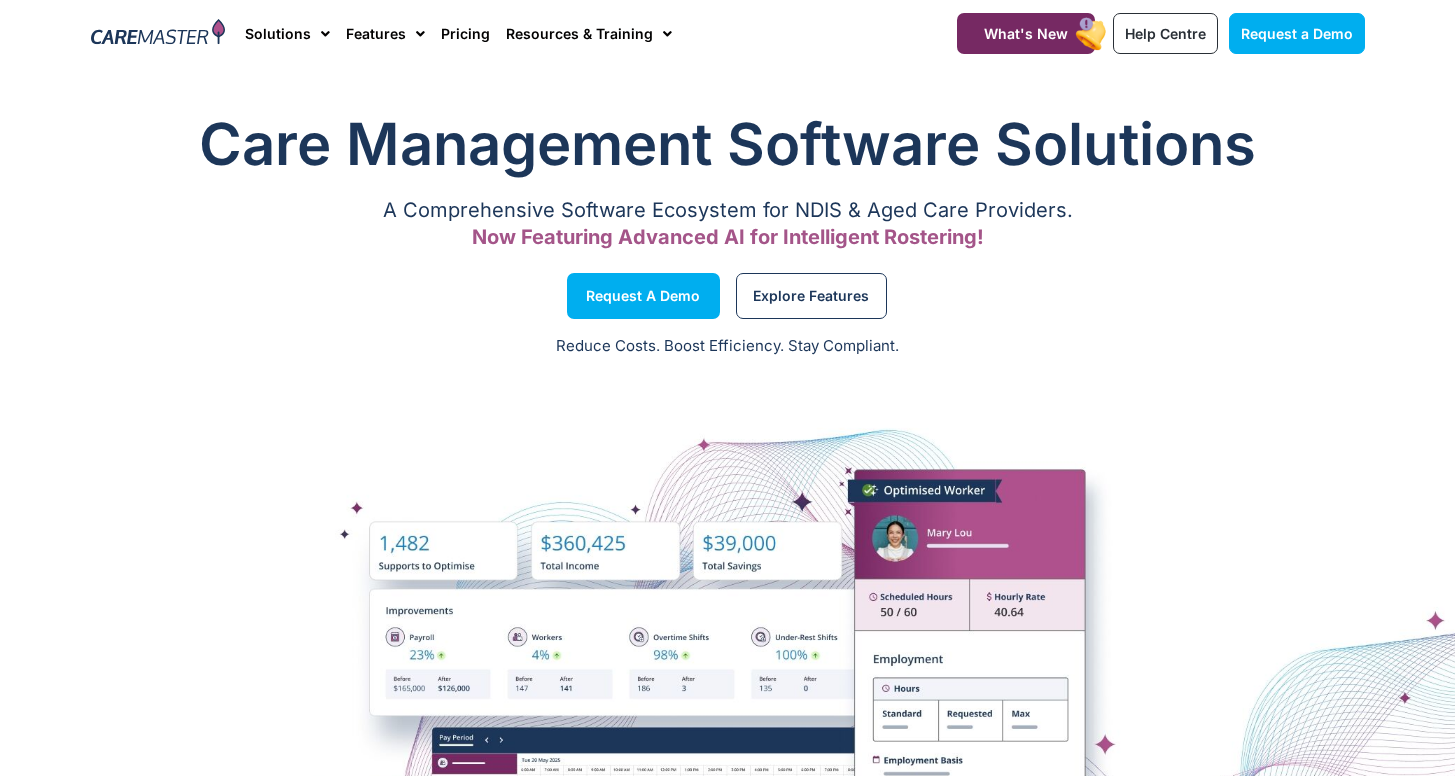 scroll, scrollTop: 0, scrollLeft: 0, axis: both 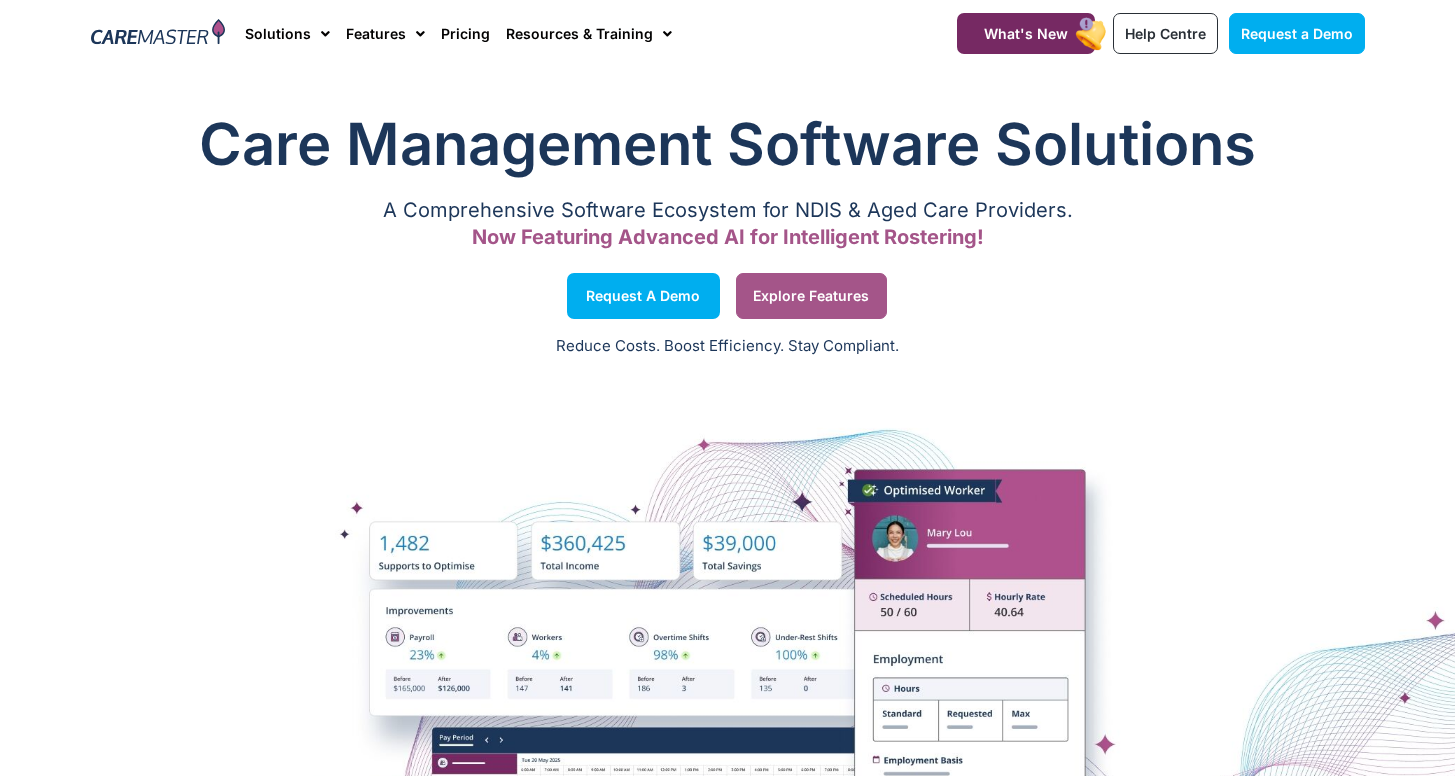 click on "Explore Features" at bounding box center [811, 296] 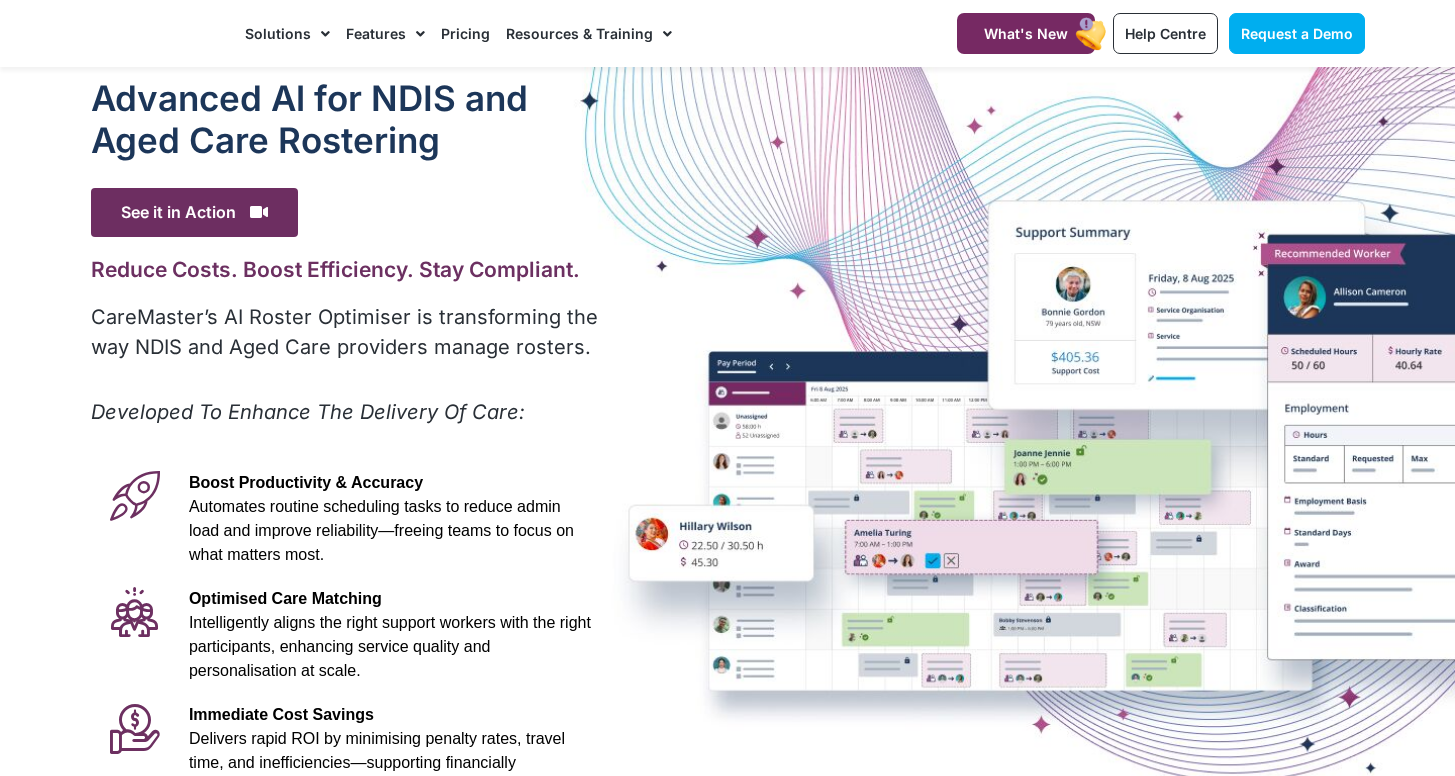 scroll, scrollTop: 0, scrollLeft: 0, axis: both 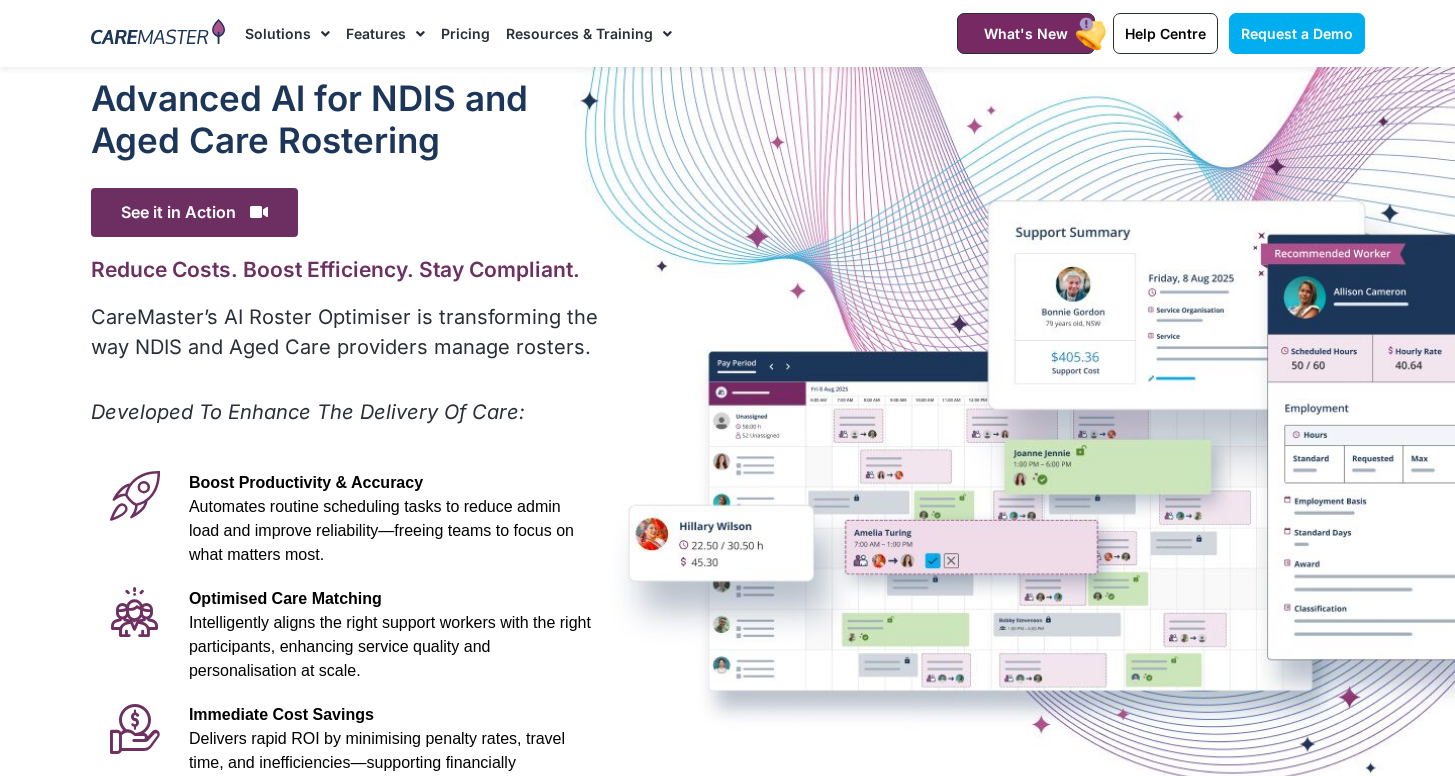 click on "Pricing" 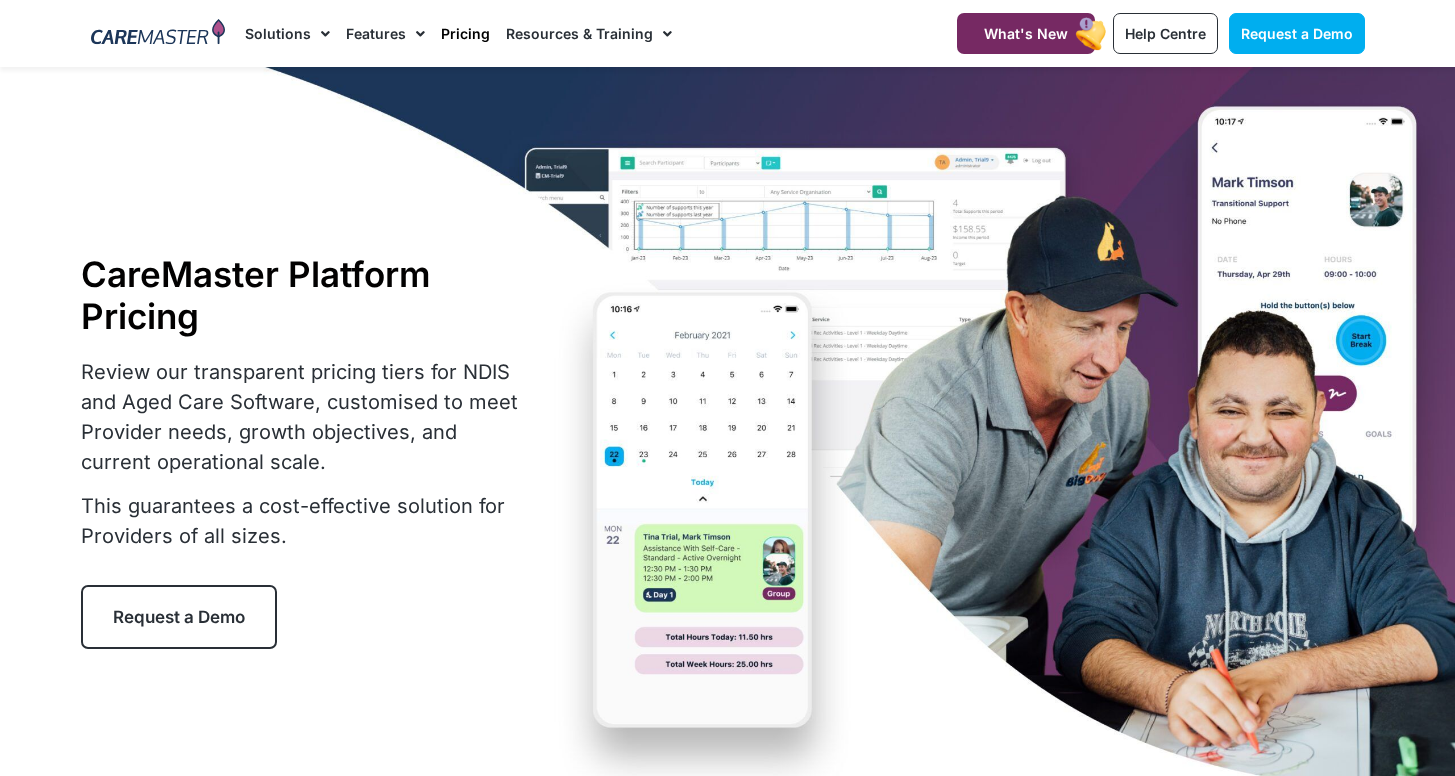scroll, scrollTop: 0, scrollLeft: 0, axis: both 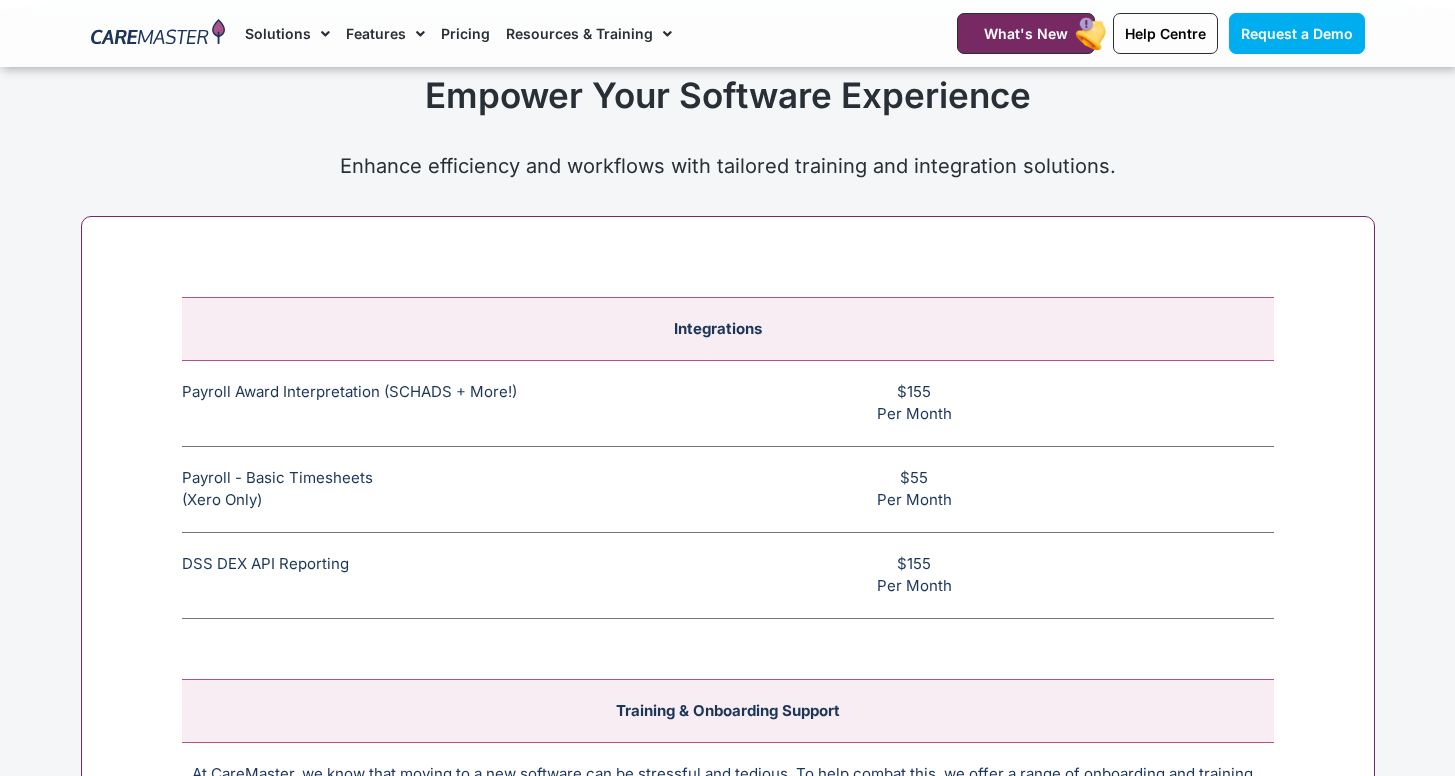 click on "Payroll Award Interpretation (SCHADS + More!)    The SCHADS Award interpretation ensures accurate staff payments in each payroll cycle. Utilising a modern award interpretation engine, it ensures compliance with the SCHADS award, instilling confidence in payroll accuracy." at bounding box center [378, 403] 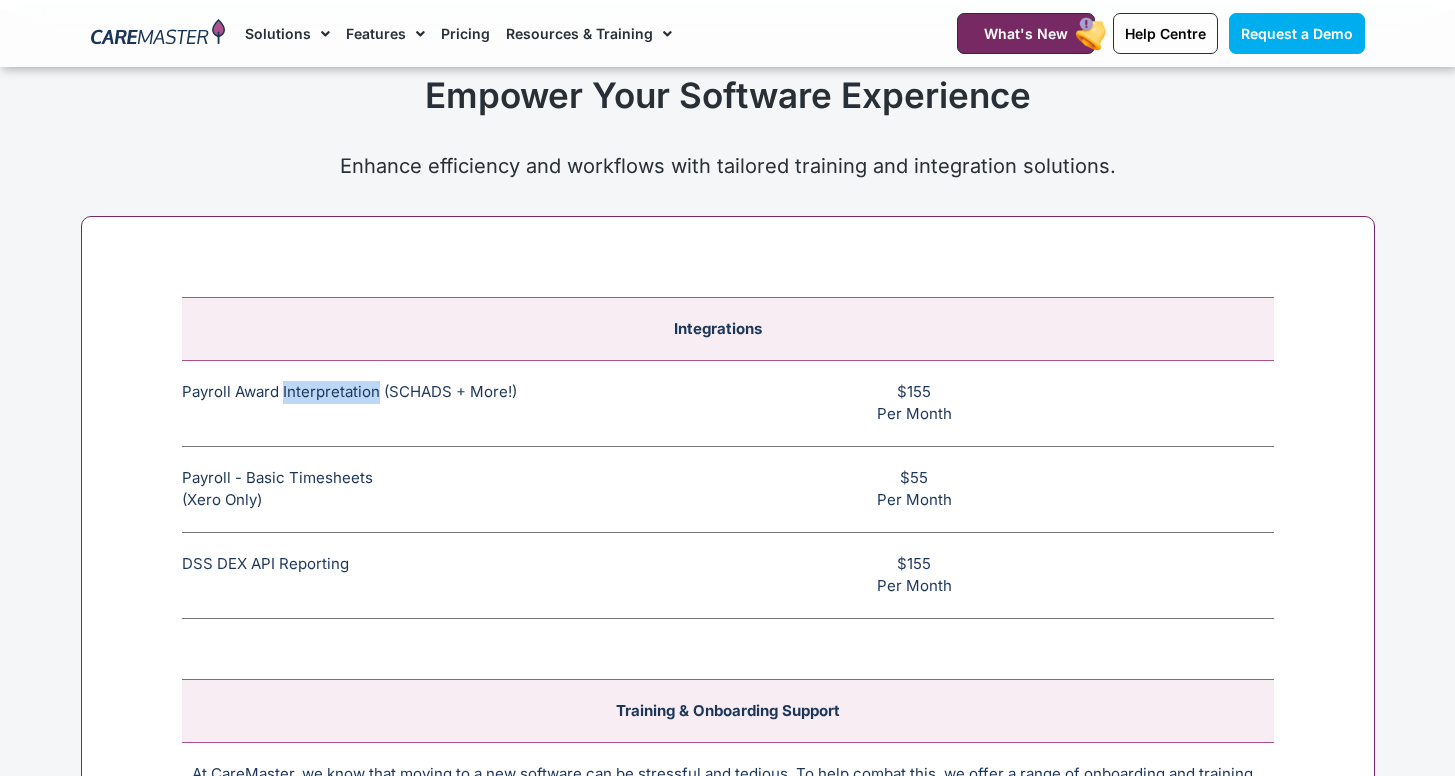 click on "Payroll Award Interpretation (SCHADS + More!)    The SCHADS Award interpretation ensures accurate staff payments in each payroll cycle. Utilising a modern award interpretation engine, it ensures compliance with the SCHADS award, instilling confidence in payroll accuracy." at bounding box center [378, 403] 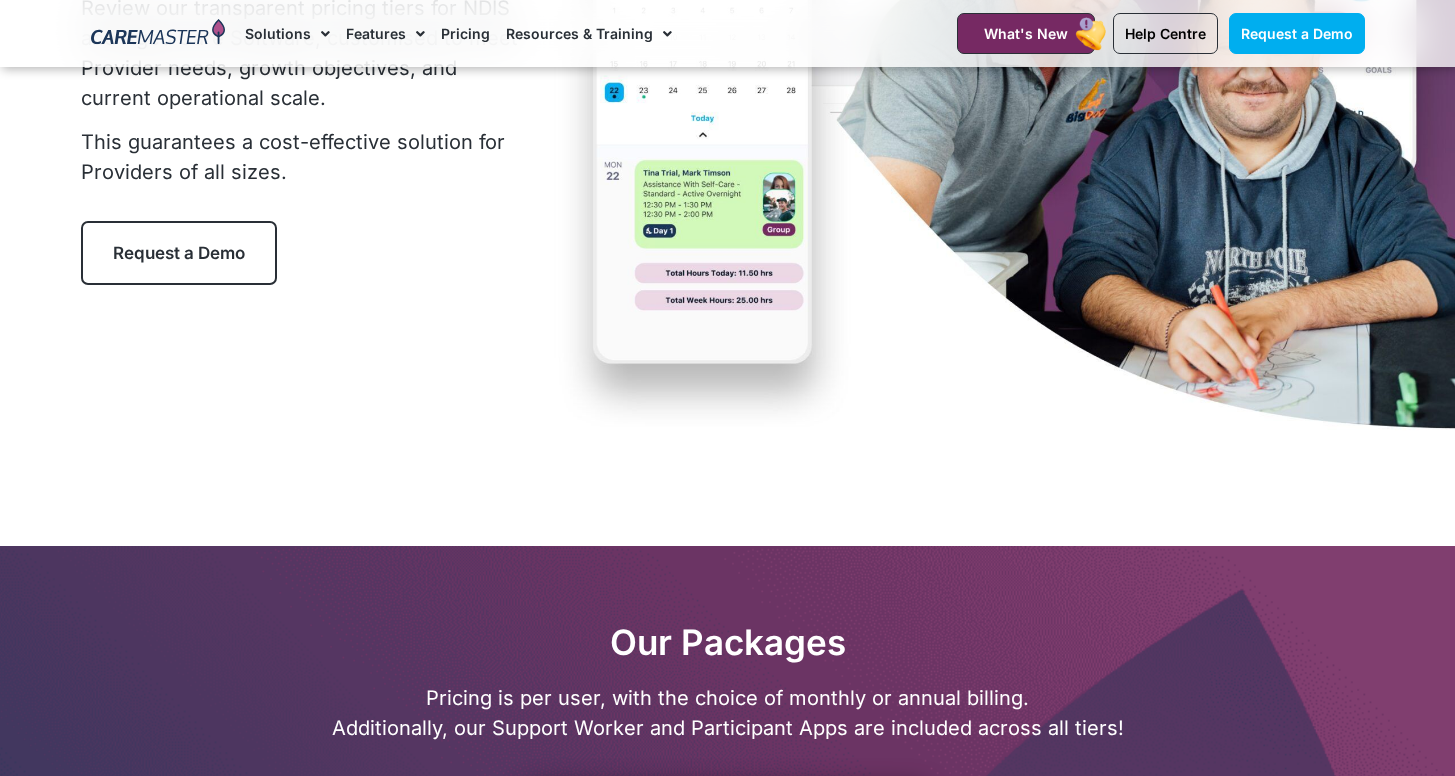 scroll, scrollTop: 0, scrollLeft: 0, axis: both 